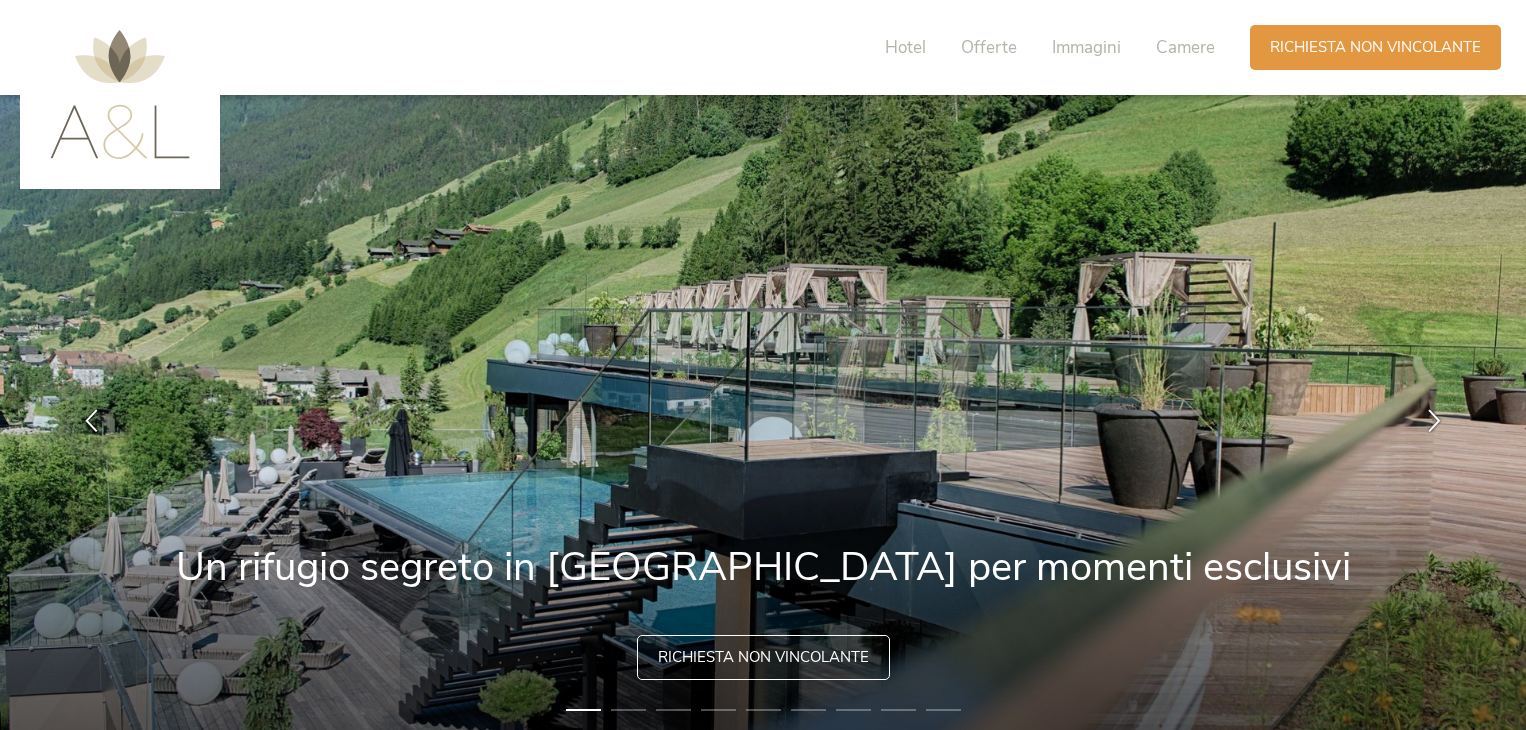 scroll, scrollTop: 0, scrollLeft: 0, axis: both 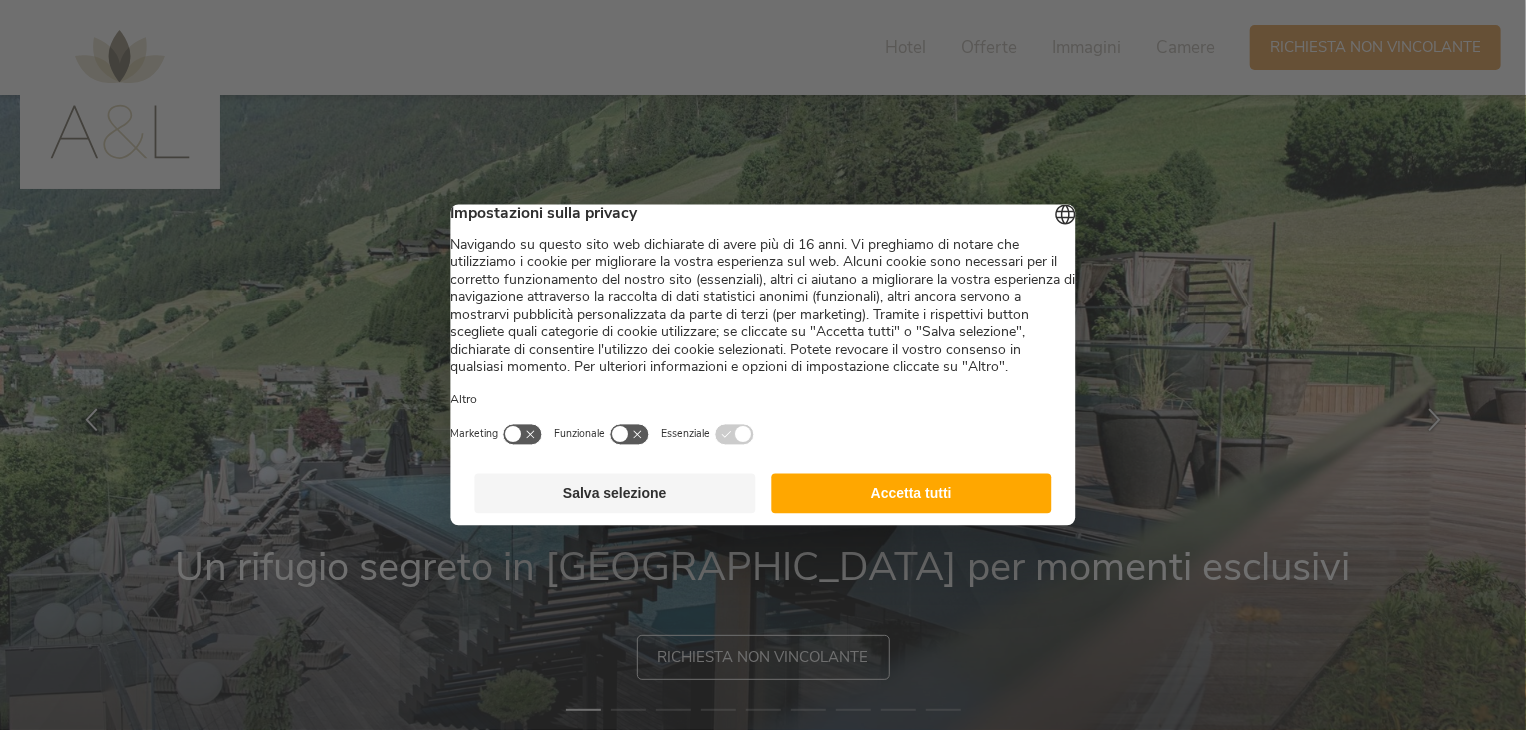 click on "Accetta tutti" at bounding box center [911, 494] 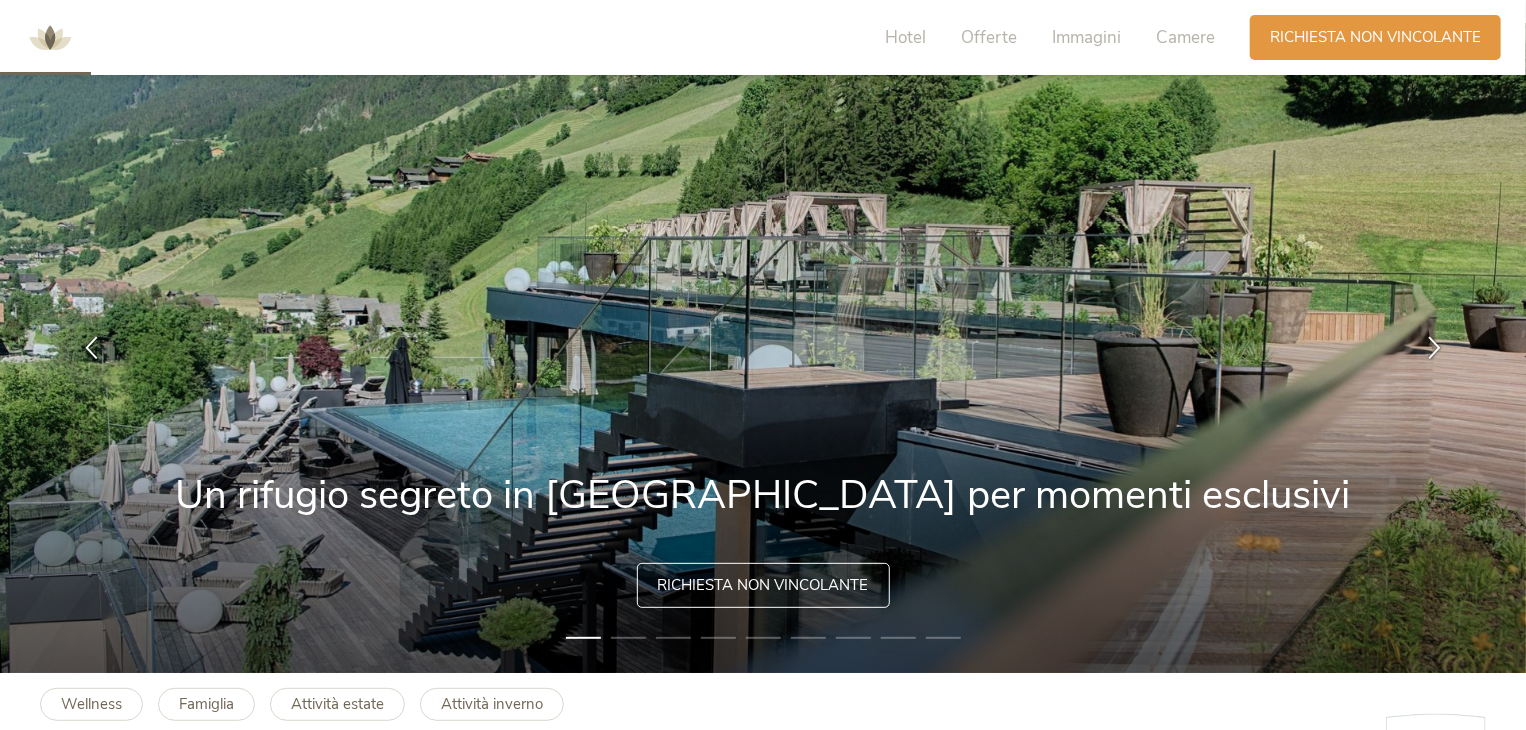 scroll, scrollTop: 400, scrollLeft: 0, axis: vertical 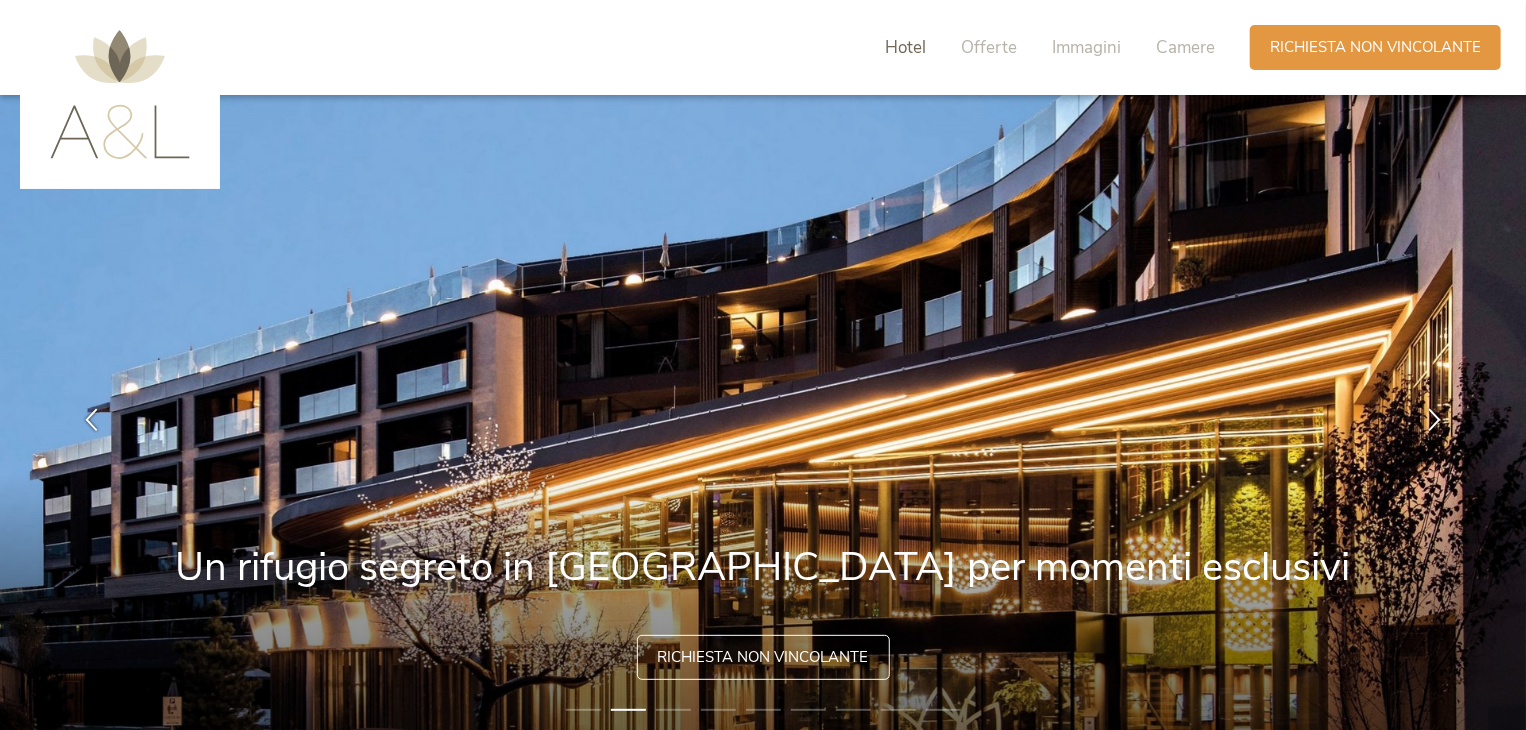 click on "Hotel" at bounding box center [905, 47] 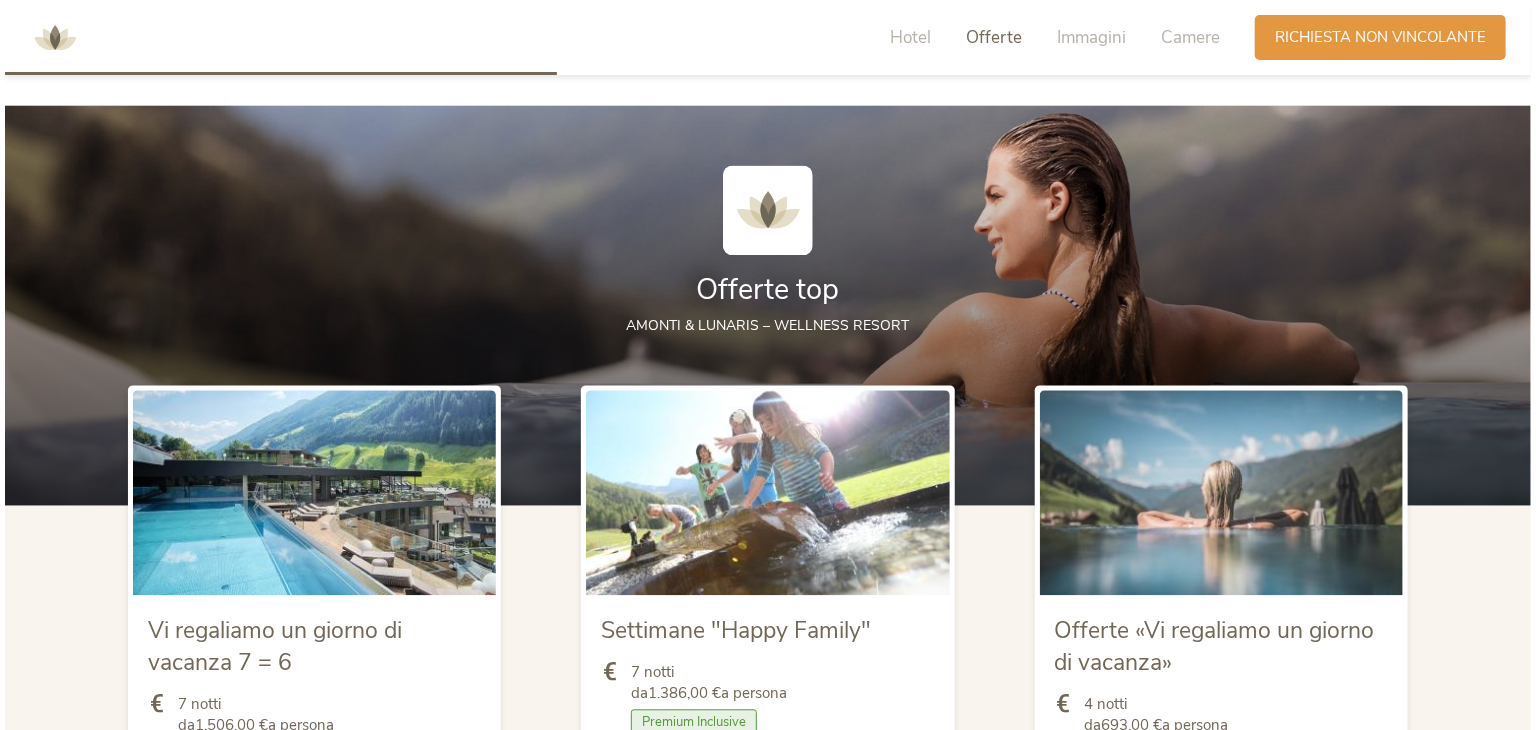 scroll, scrollTop: 2214, scrollLeft: 0, axis: vertical 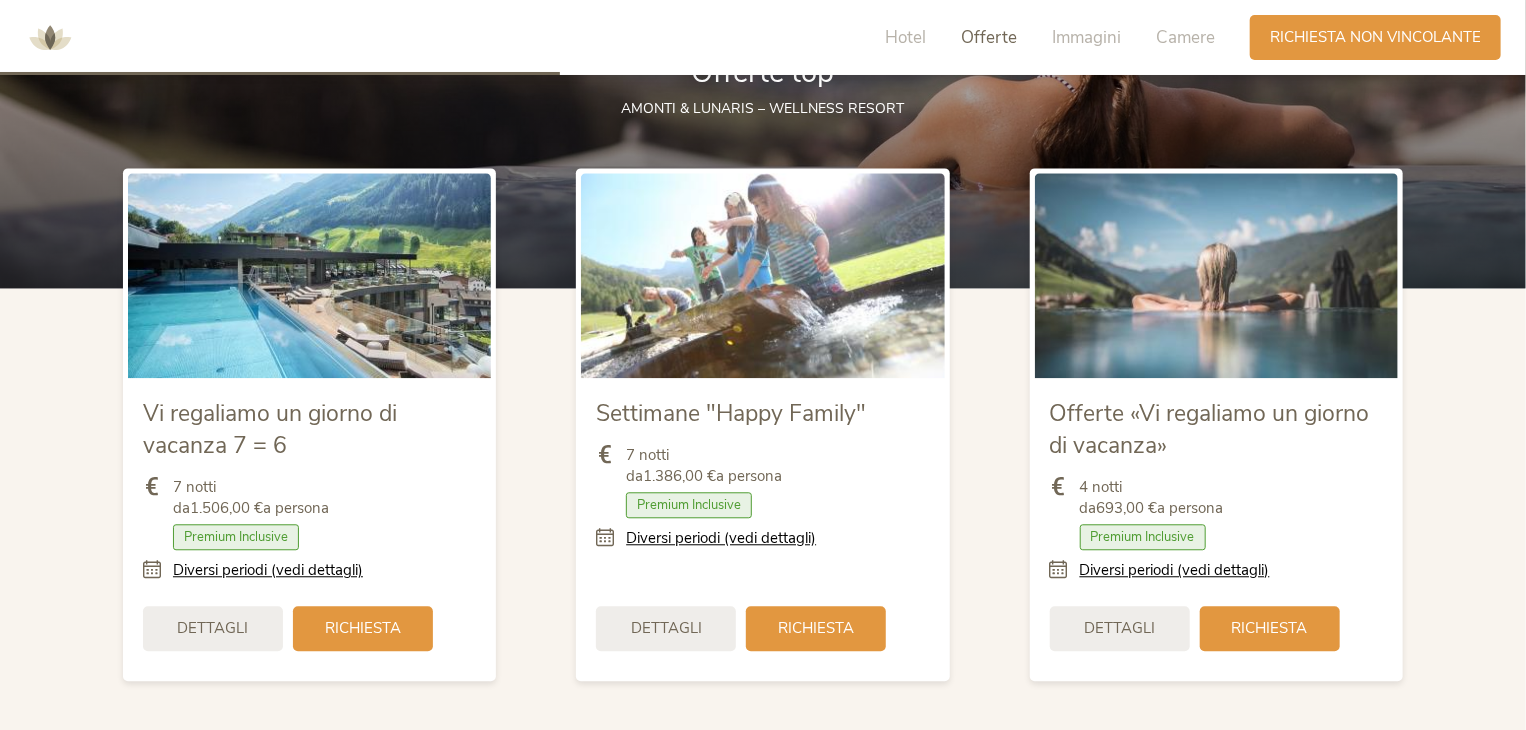 click at bounding box center (1216, 275) 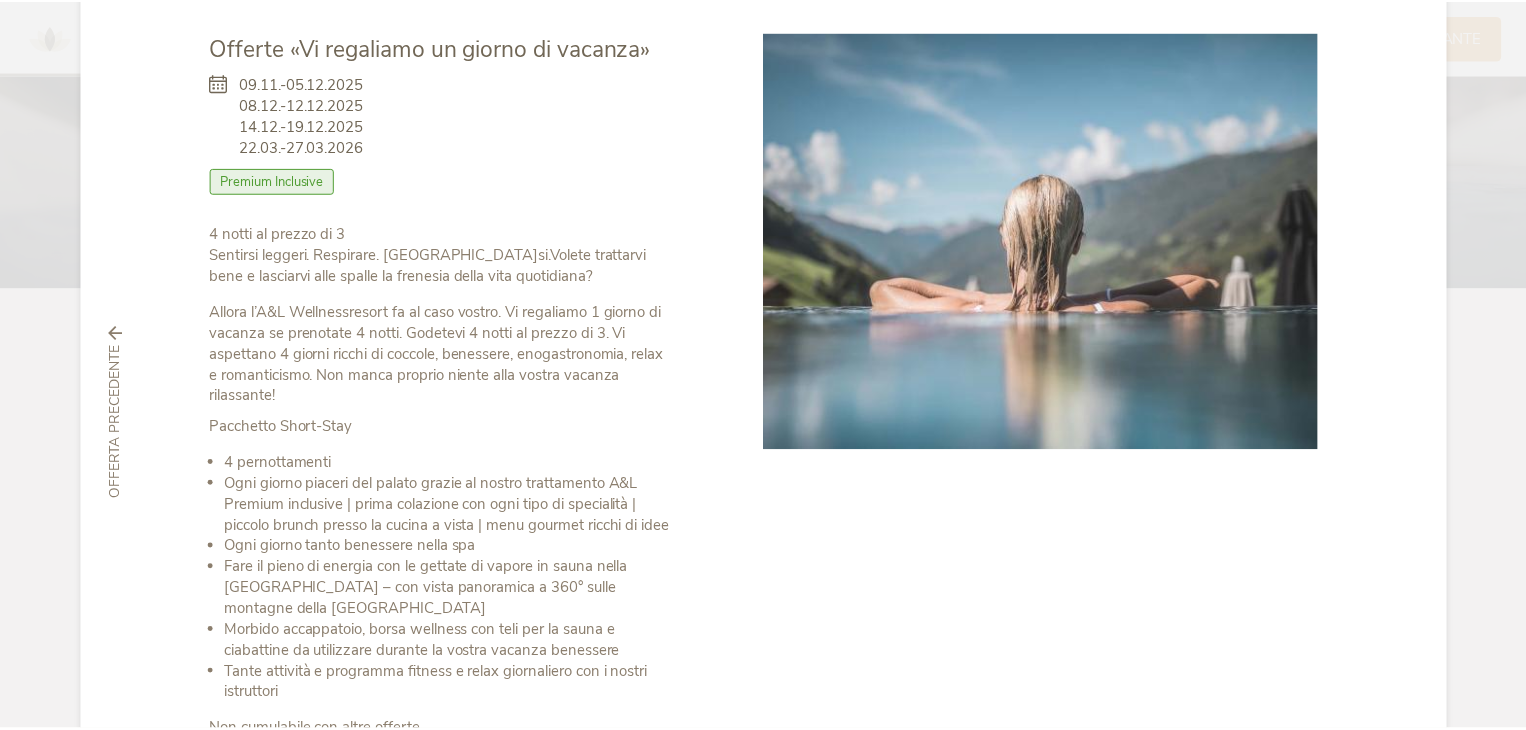 scroll, scrollTop: 0, scrollLeft: 0, axis: both 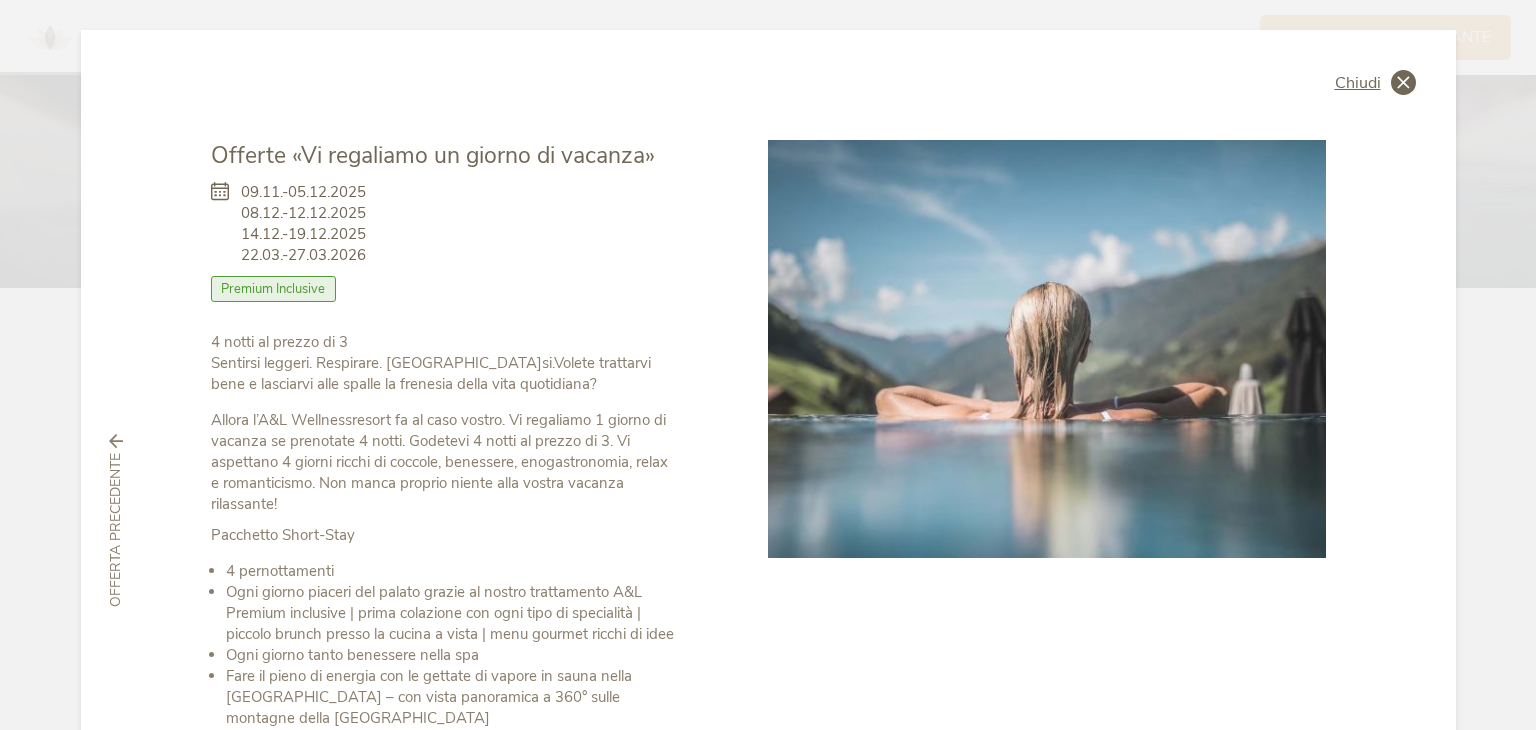 click at bounding box center (1403, 82) 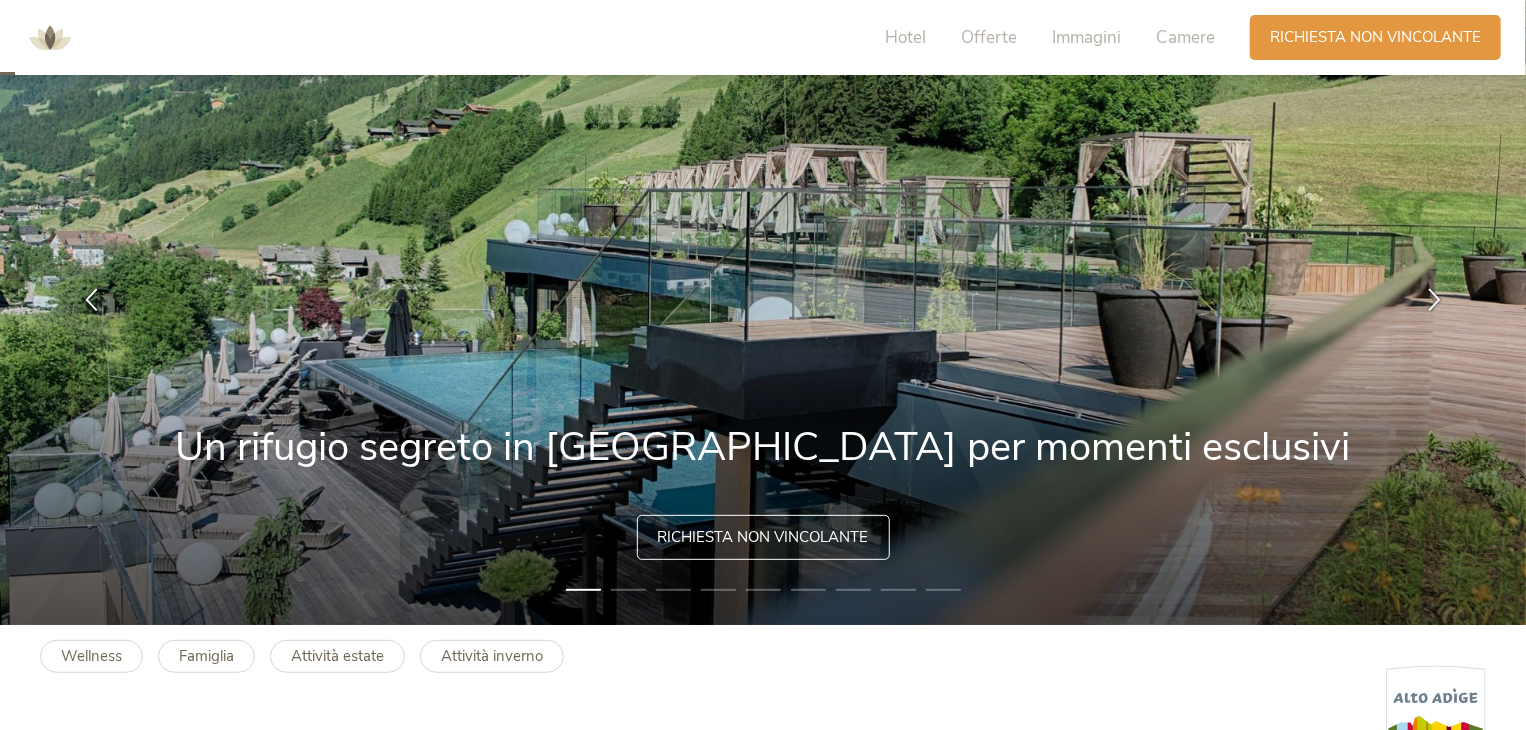 scroll, scrollTop: 0, scrollLeft: 0, axis: both 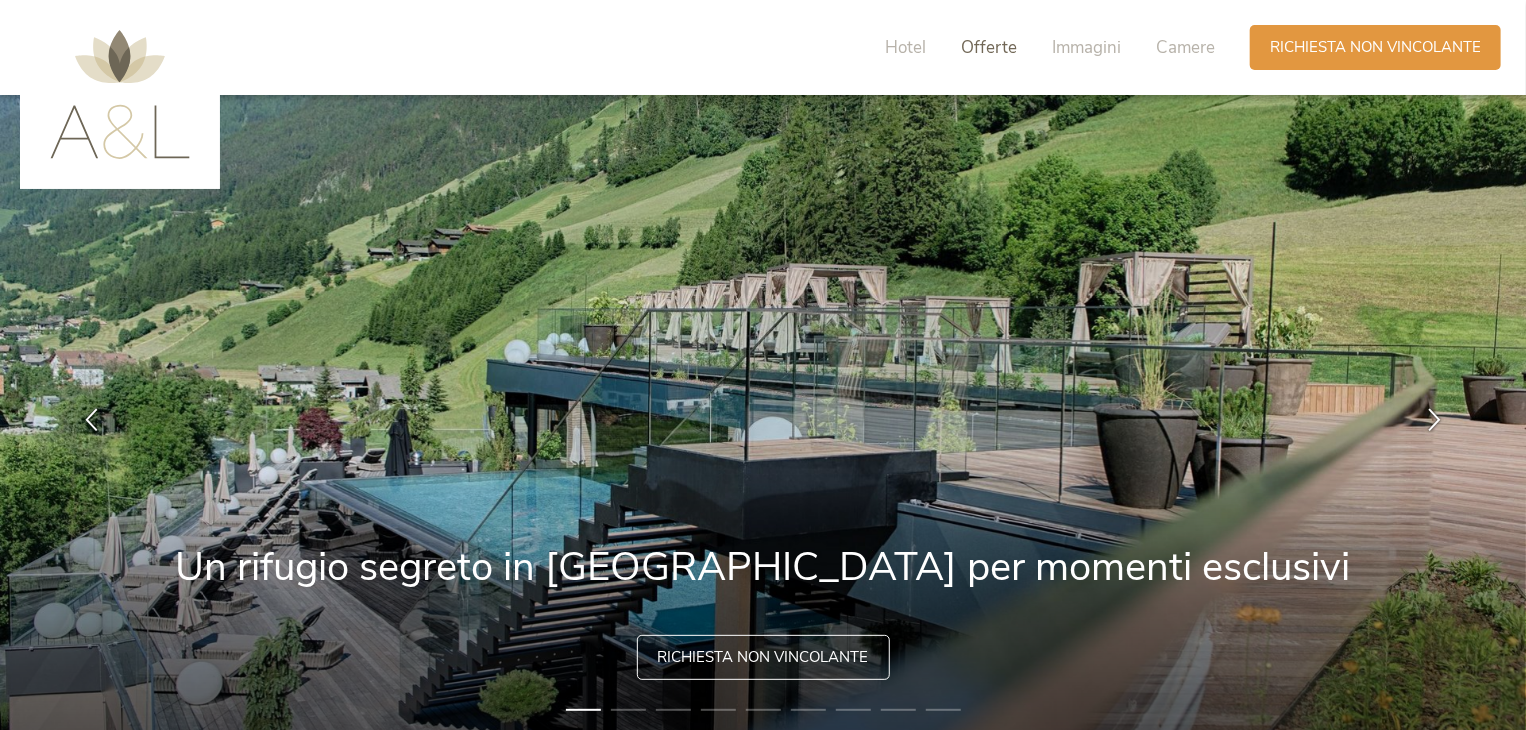 click on "Offerte" at bounding box center (989, 47) 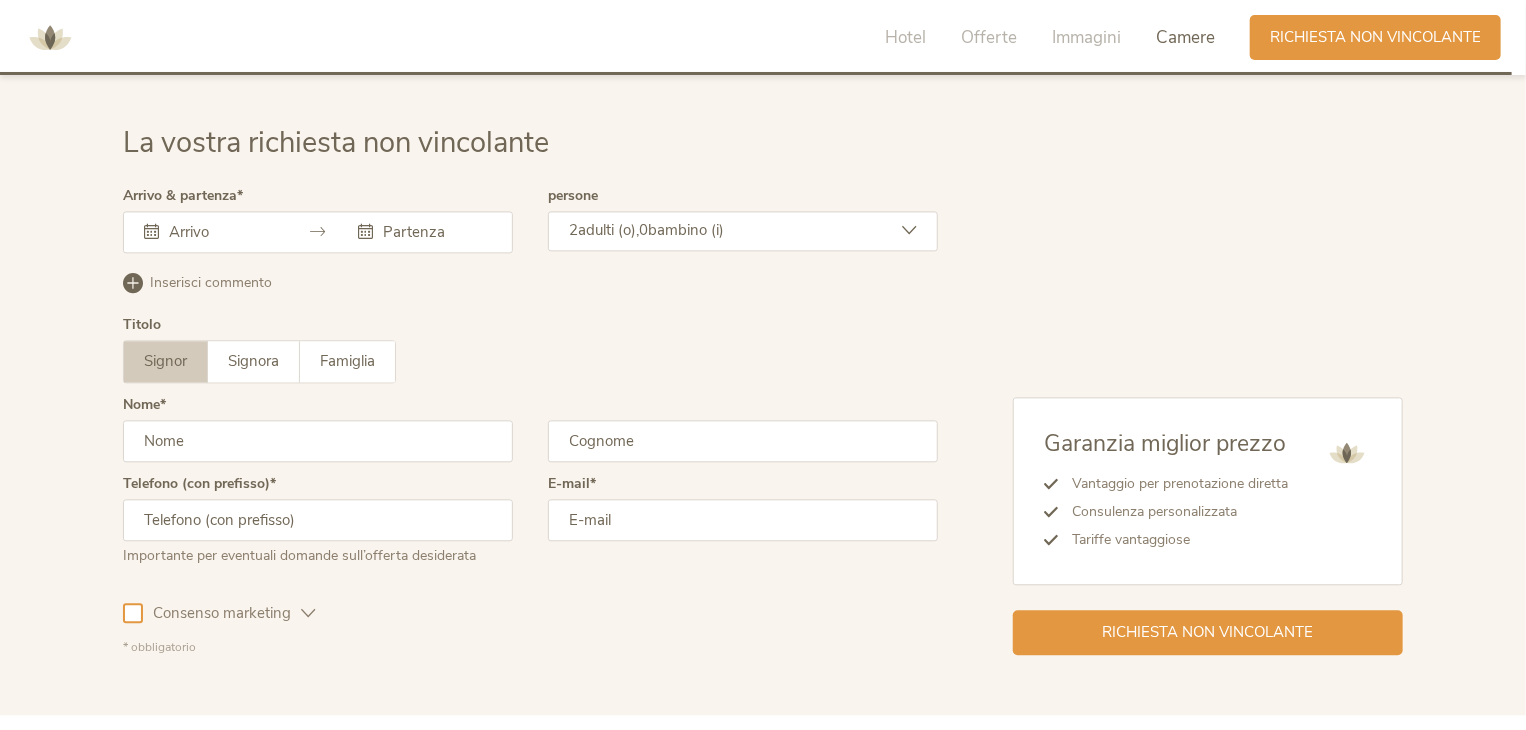 scroll, scrollTop: 6036, scrollLeft: 0, axis: vertical 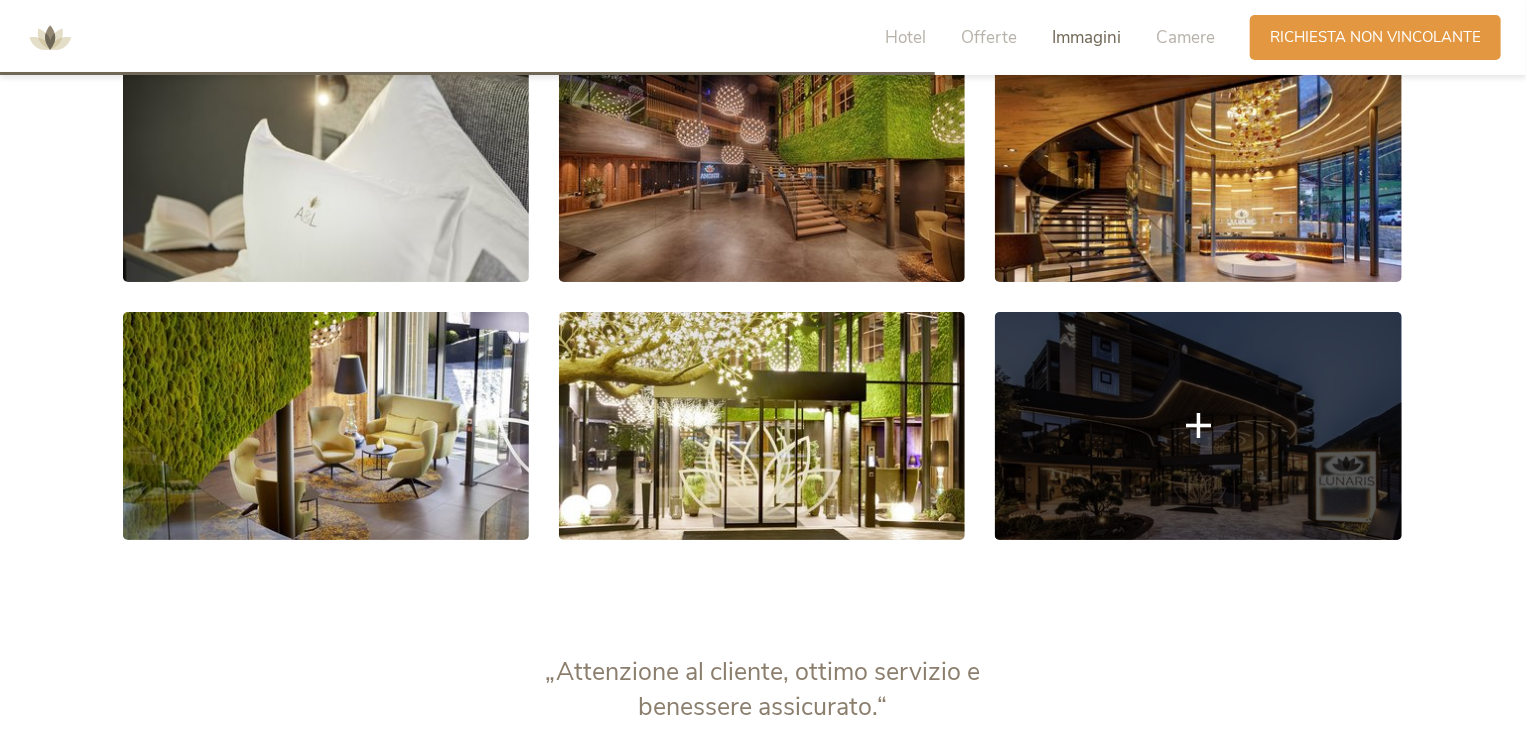 click at bounding box center [1198, 426] 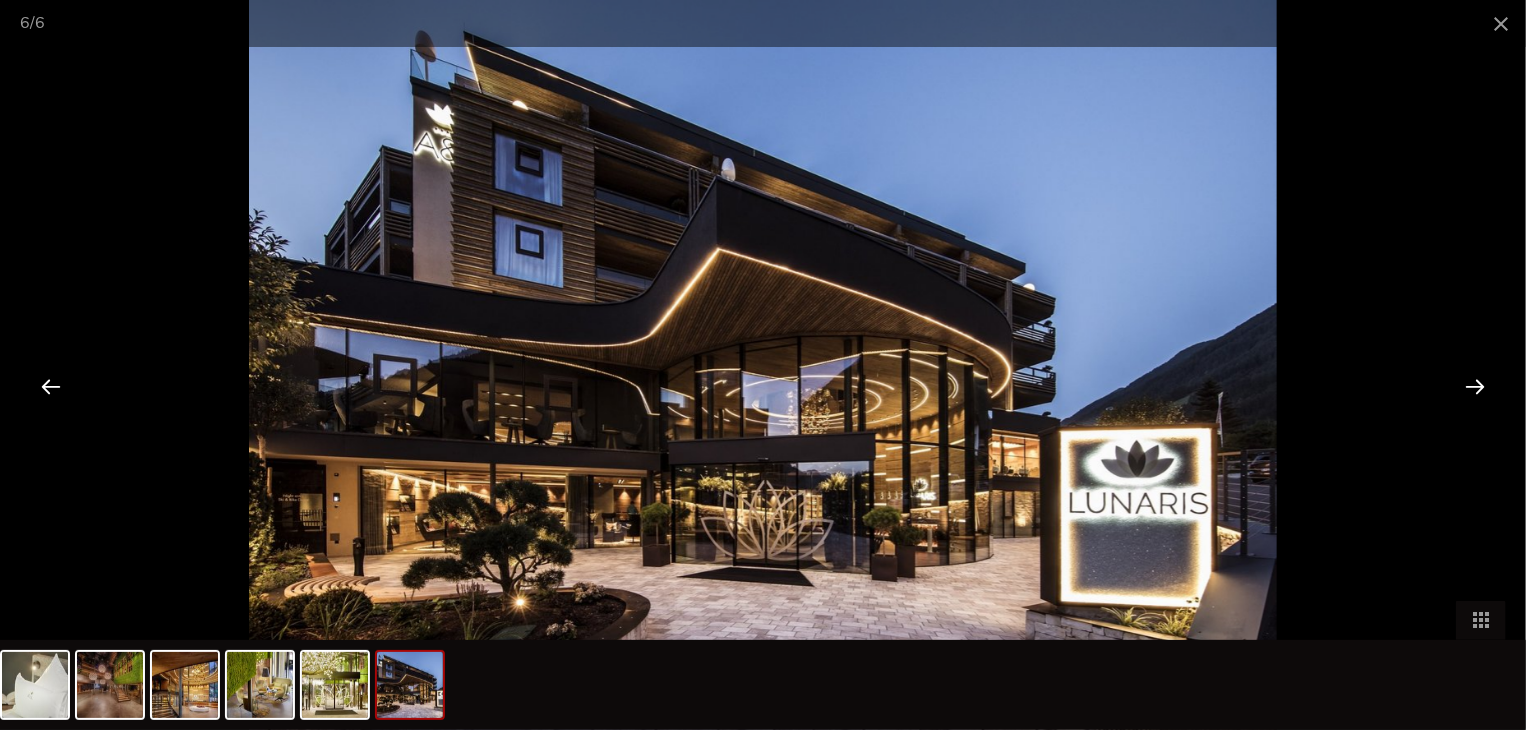 click at bounding box center [1475, 386] 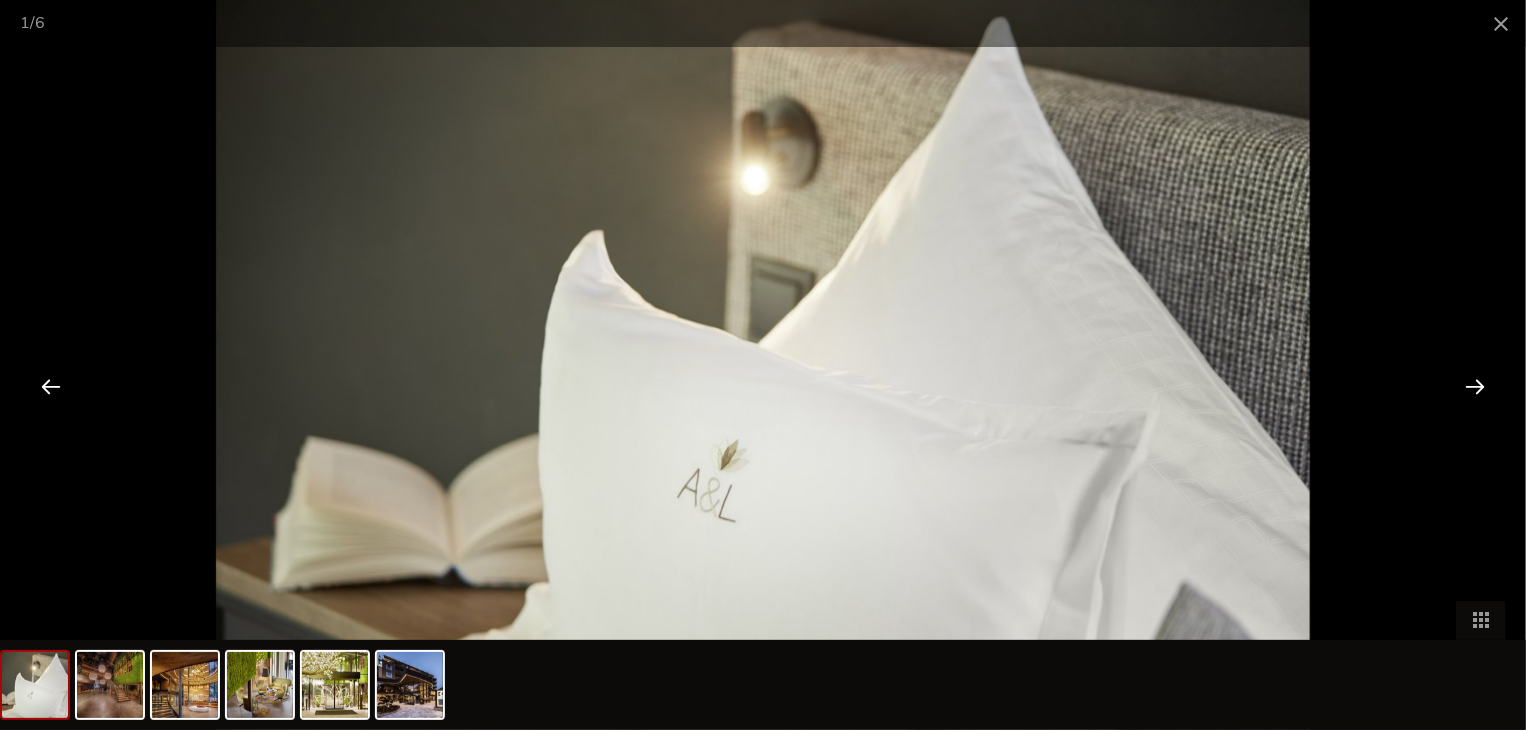 click at bounding box center (1475, 386) 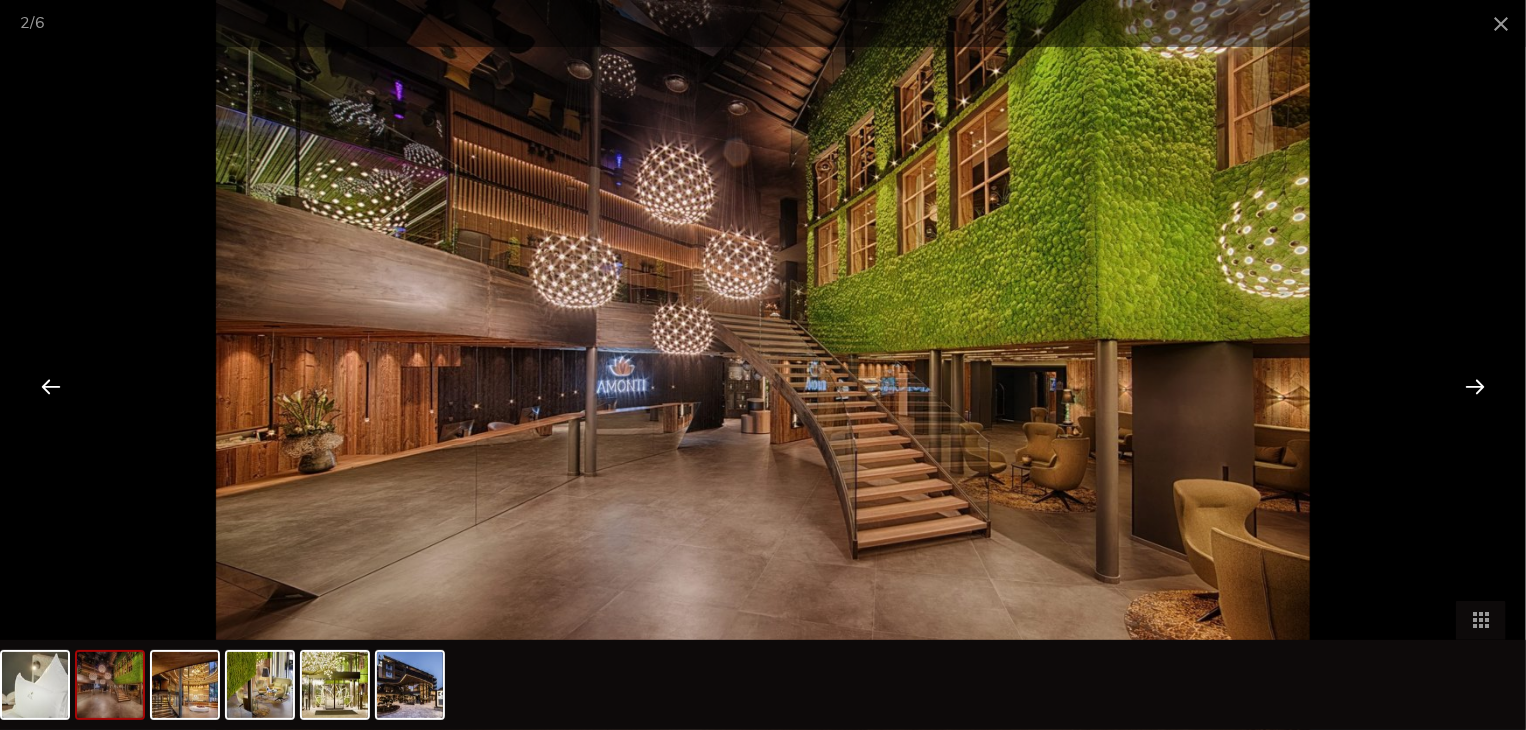 click at bounding box center [1475, 386] 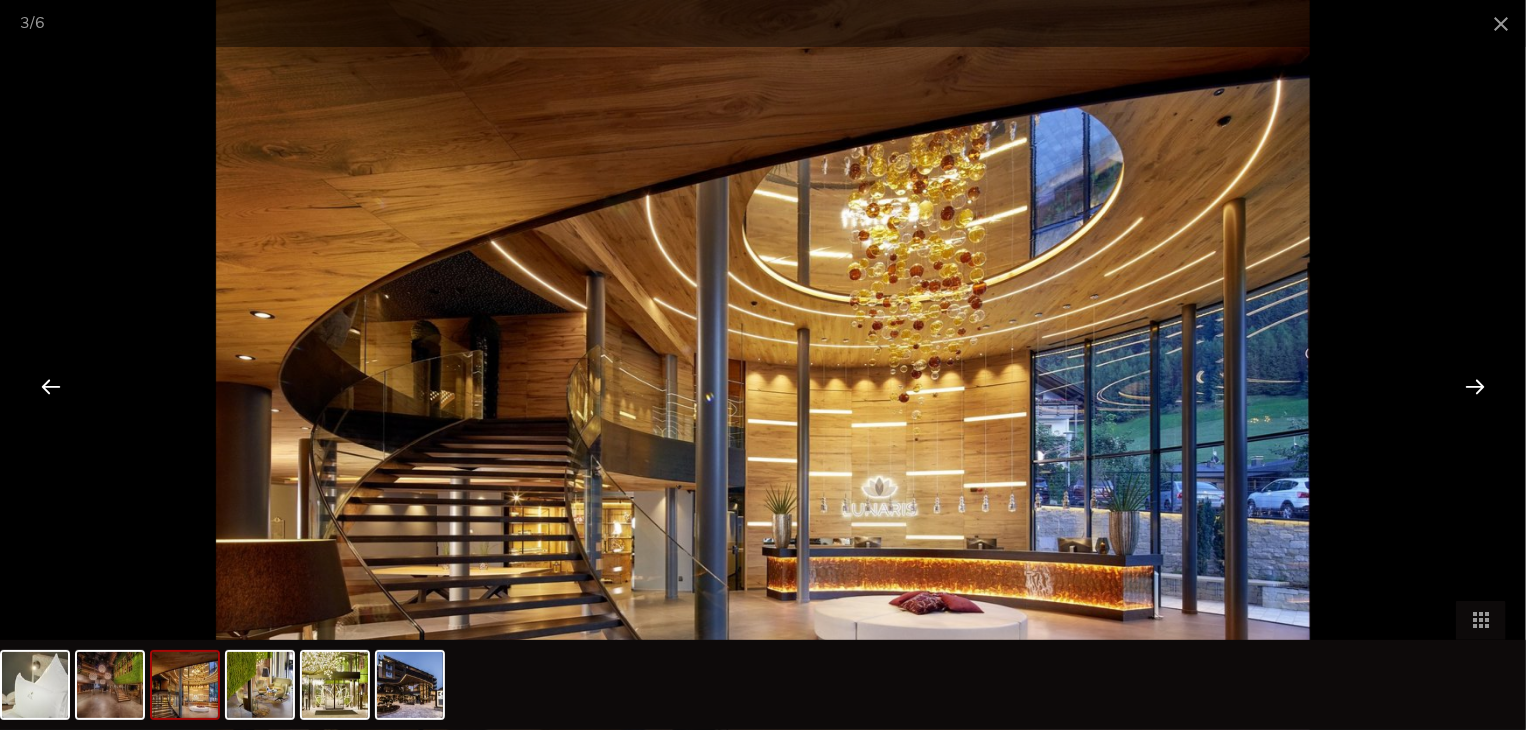 click at bounding box center (1475, 386) 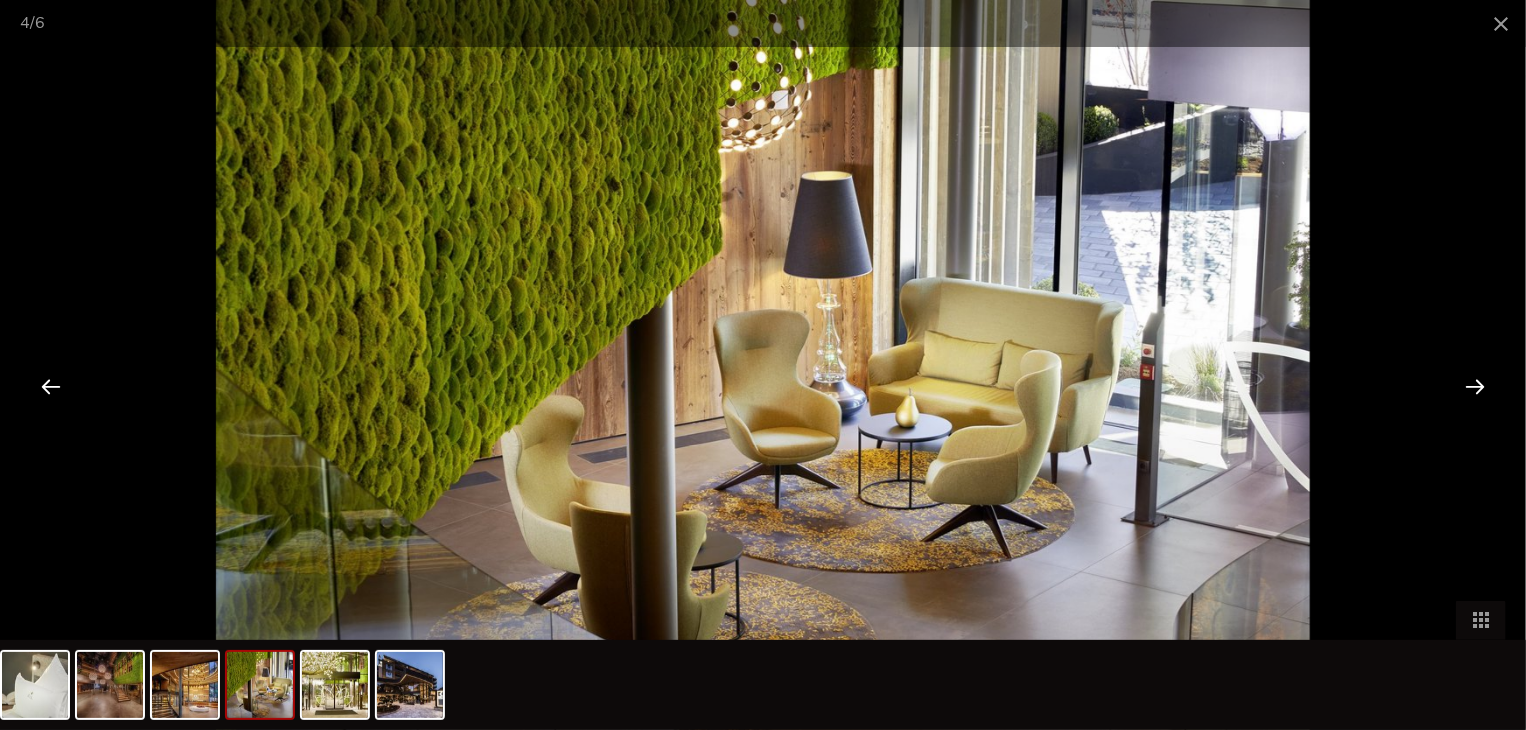 click at bounding box center (1475, 386) 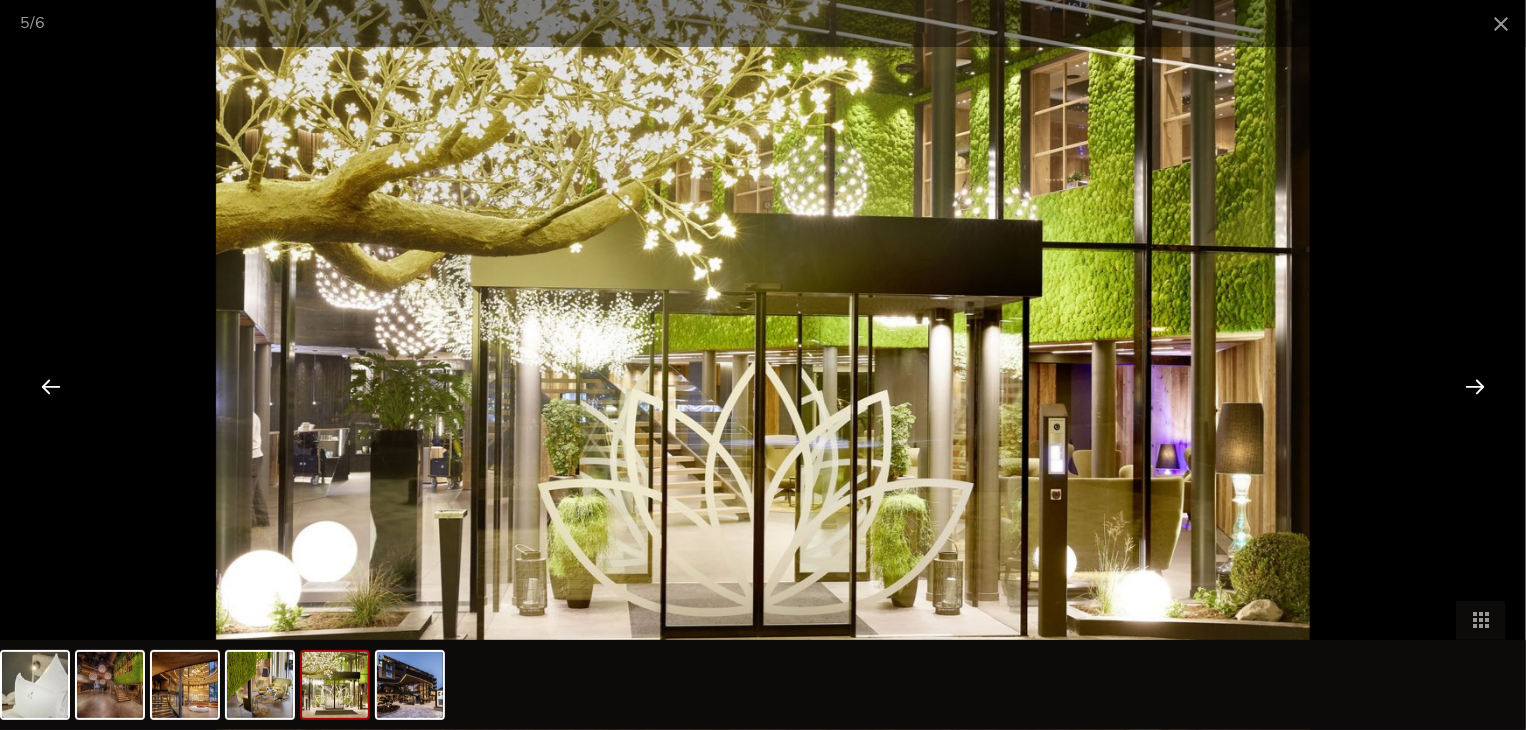 click at bounding box center [1475, 386] 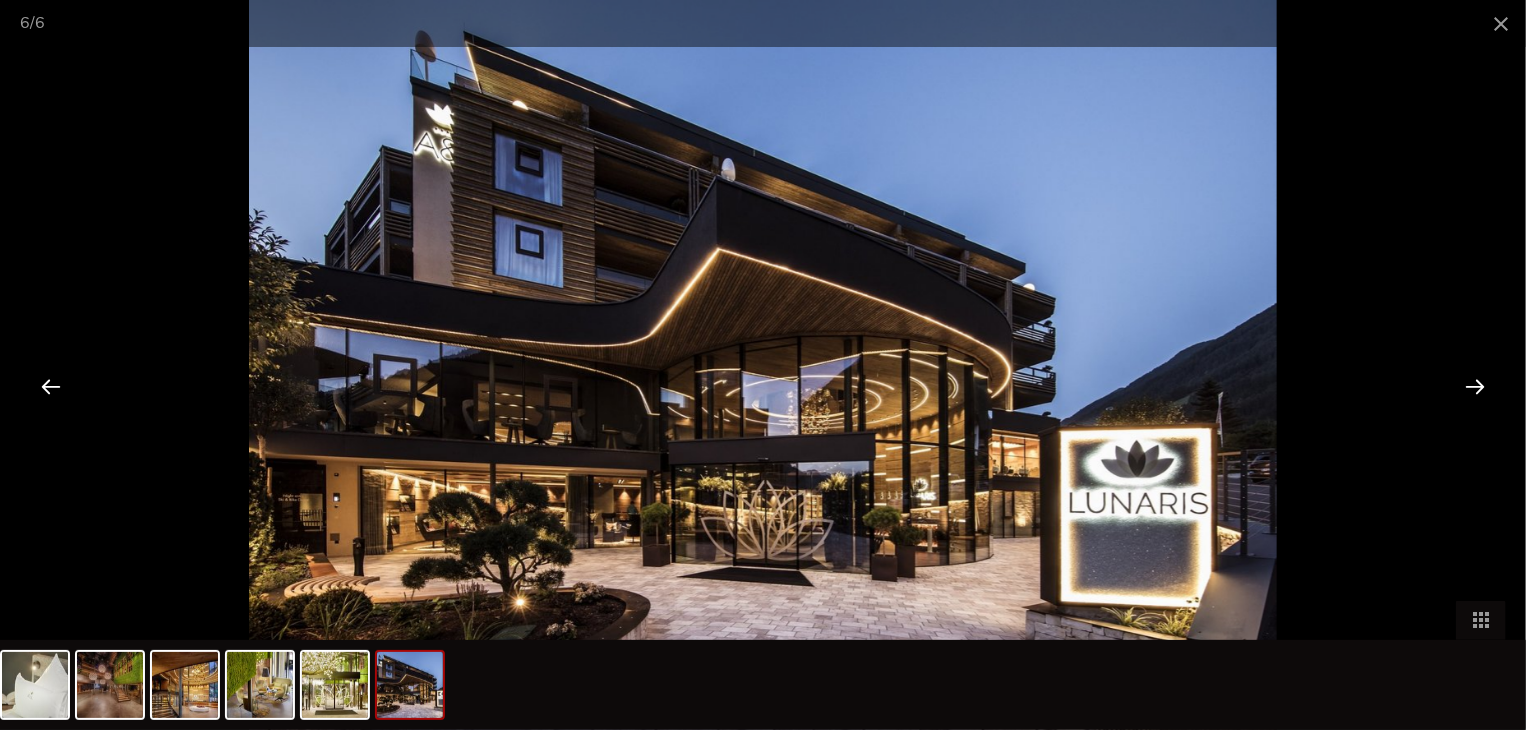 click at bounding box center (1475, 386) 